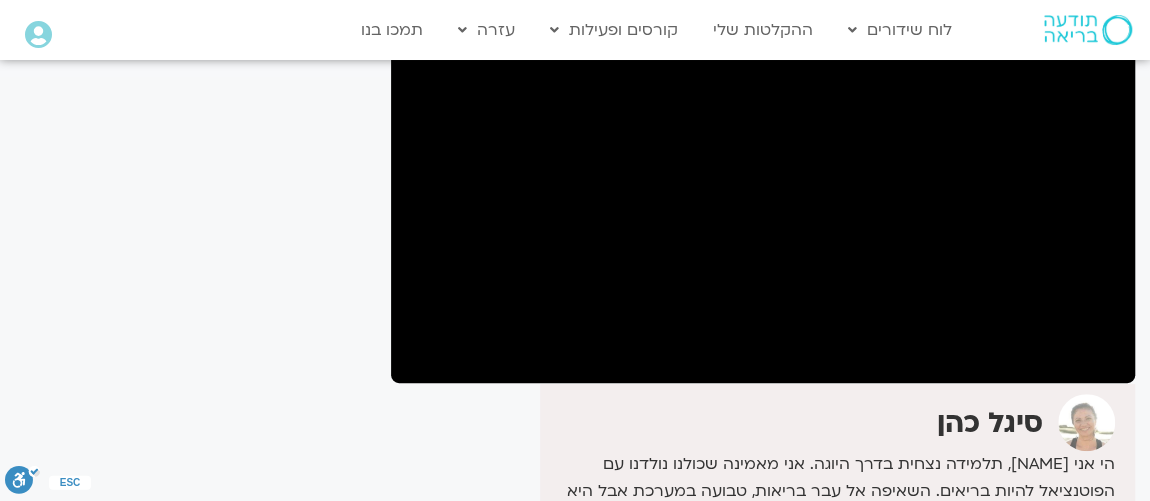 scroll, scrollTop: 242, scrollLeft: 0, axis: vertical 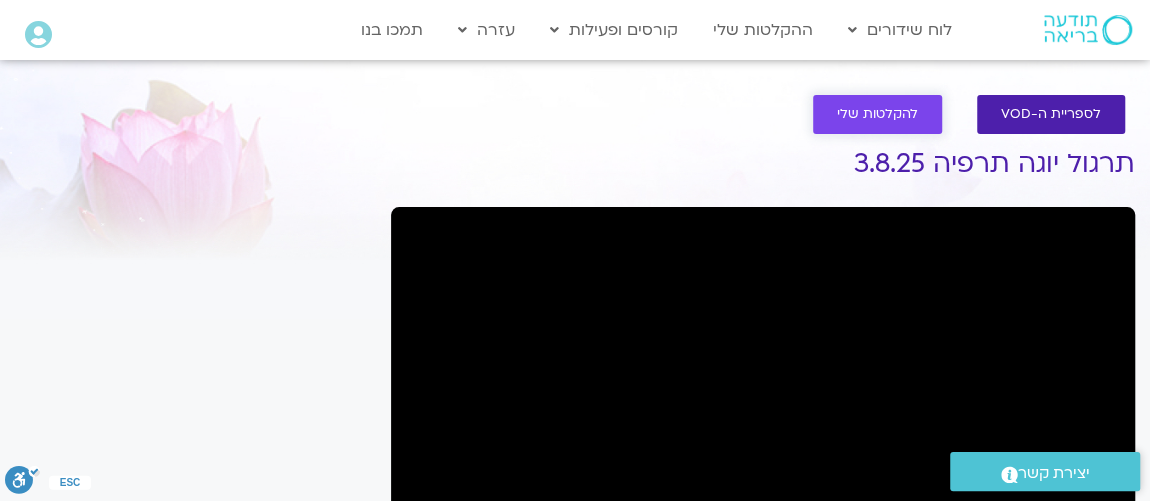 click on "להקלטות שלי" at bounding box center (877, 114) 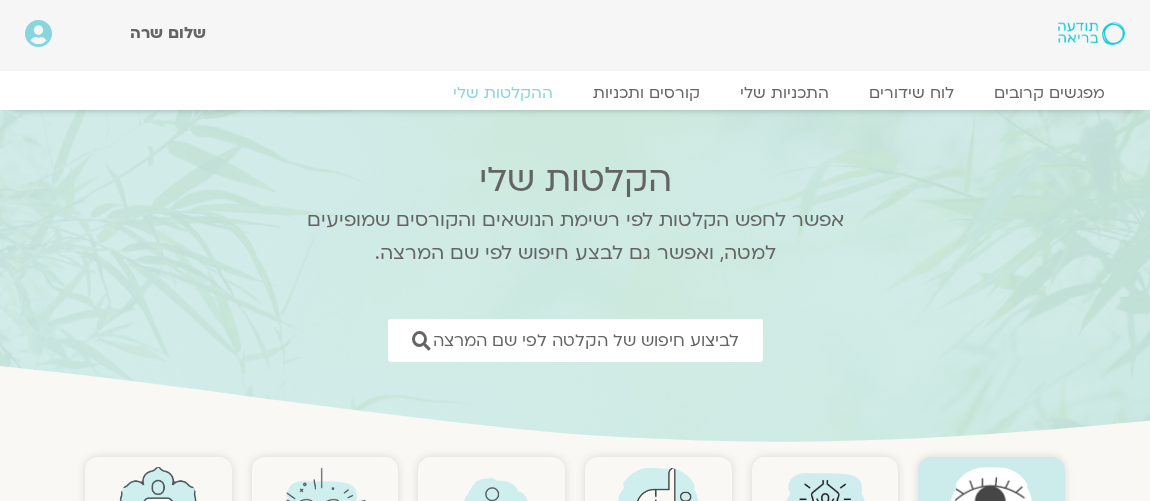 scroll, scrollTop: 0, scrollLeft: 0, axis: both 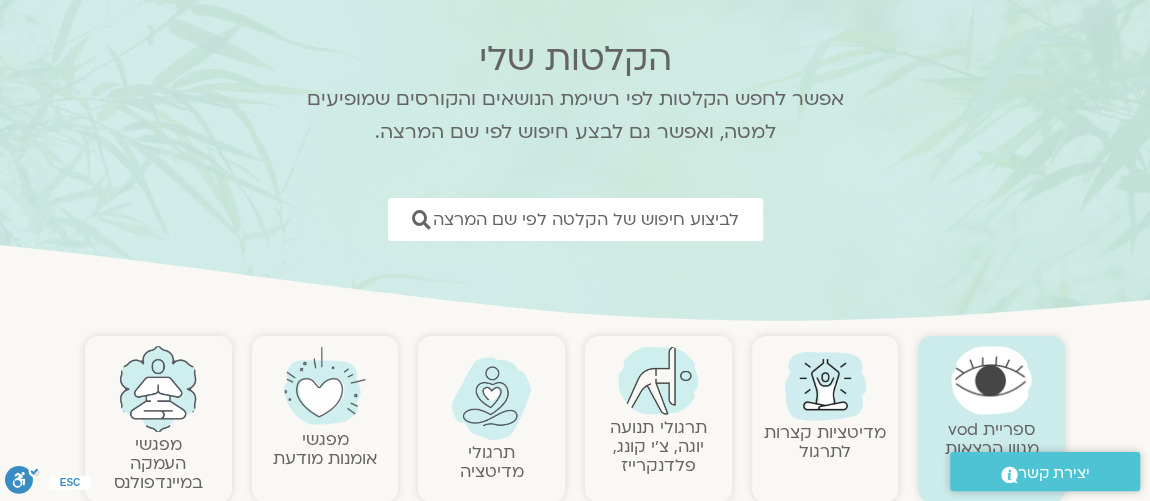click on "תרגולי תנועה   יוגה, צ׳י קונג, פלדנקרייז" at bounding box center (658, 446) 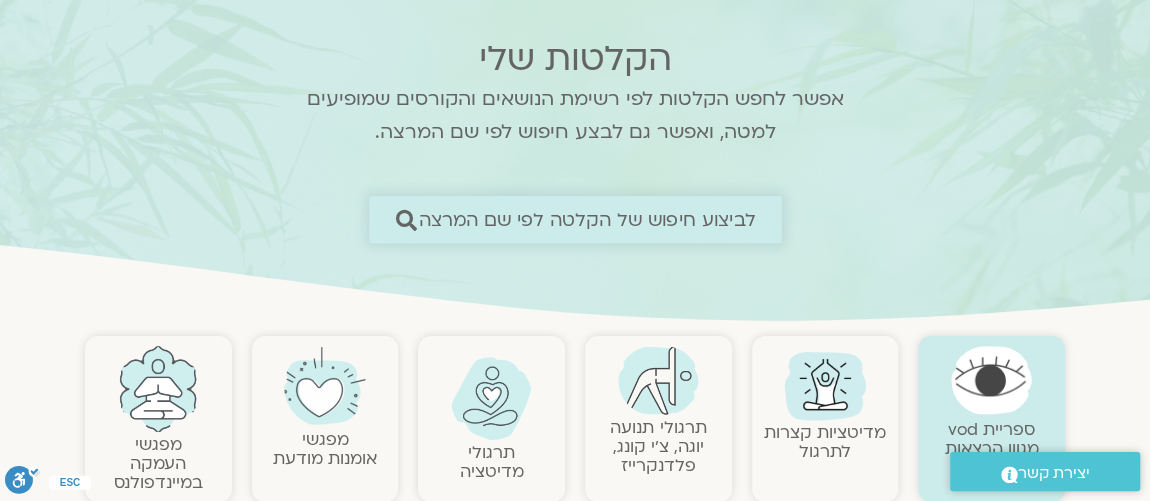 click on "לביצוע חיפוש של הקלטה לפי שם המרצה" at bounding box center [587, 219] 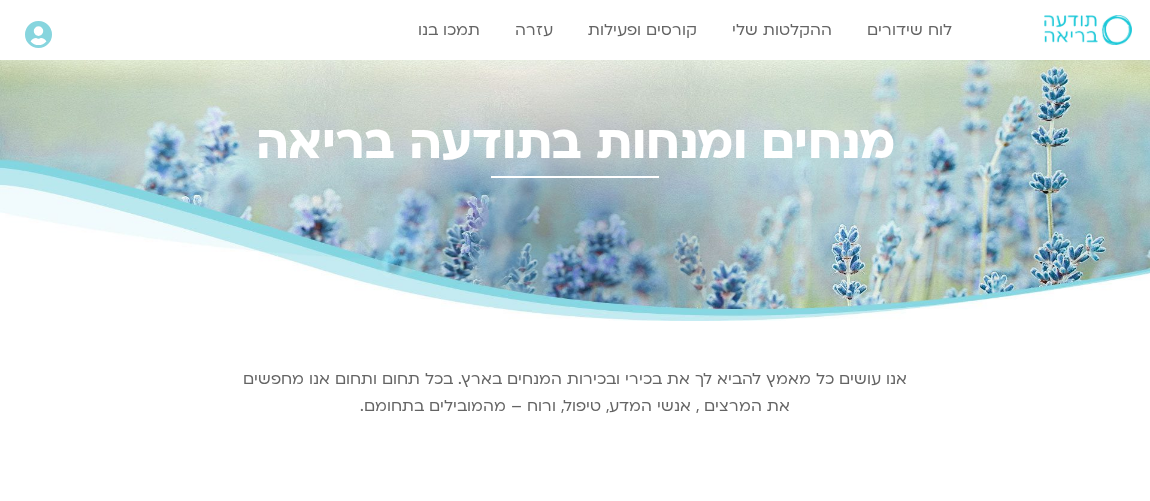 scroll, scrollTop: 0, scrollLeft: 0, axis: both 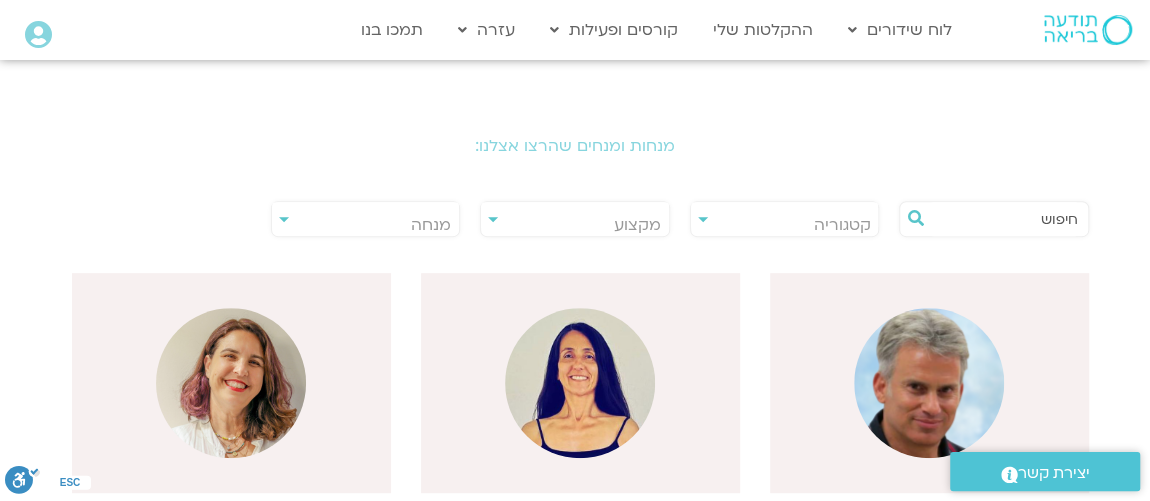 drag, startPoint x: 281, startPoint y: 220, endPoint x: 302, endPoint y: 221, distance: 21.023796 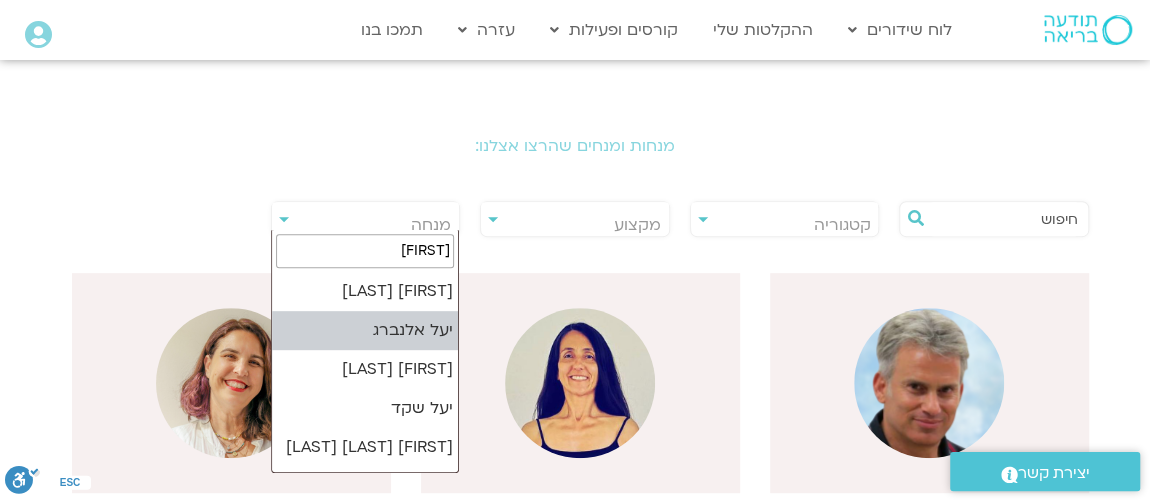 type on "יעל" 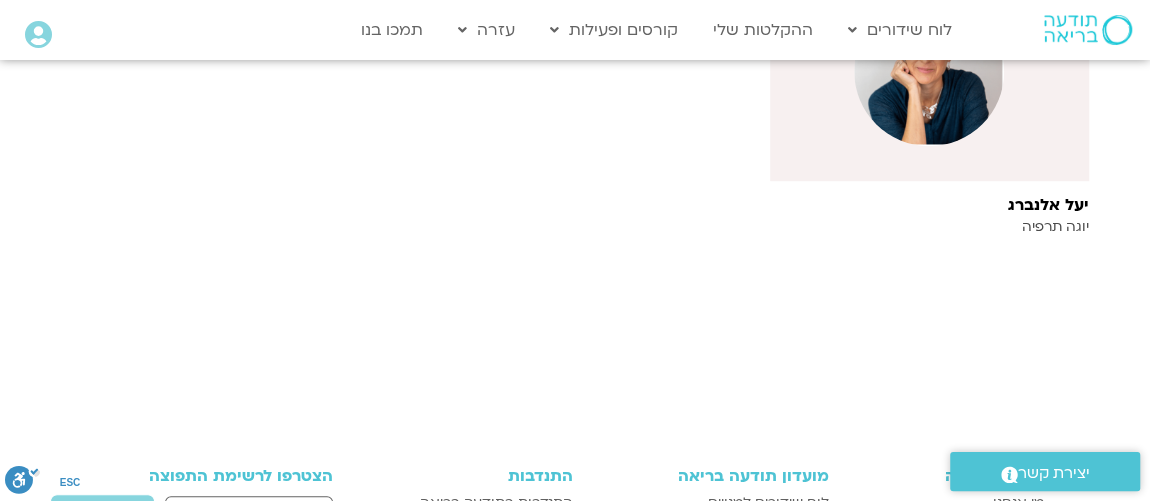 scroll, scrollTop: 484, scrollLeft: 0, axis: vertical 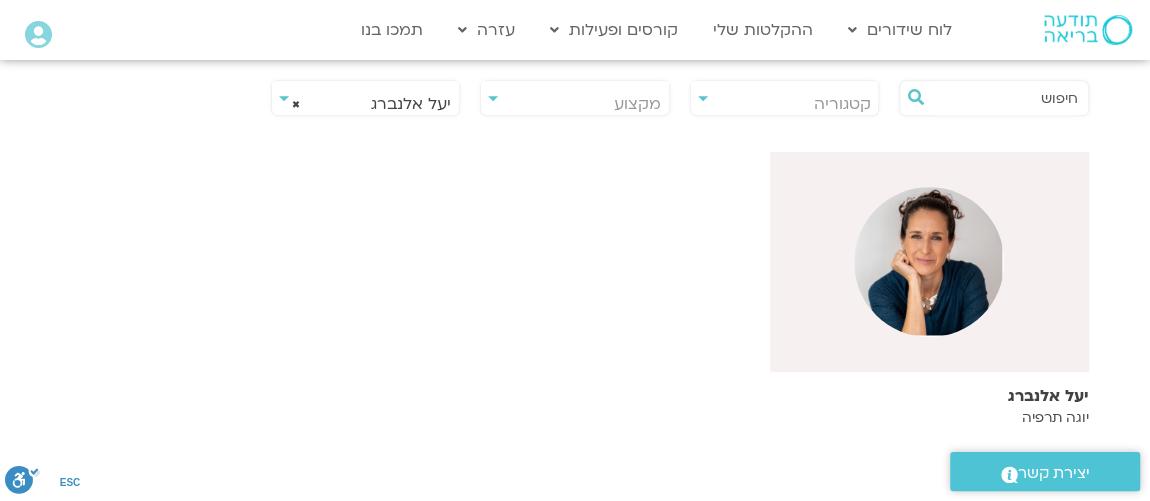click at bounding box center (929, 262) 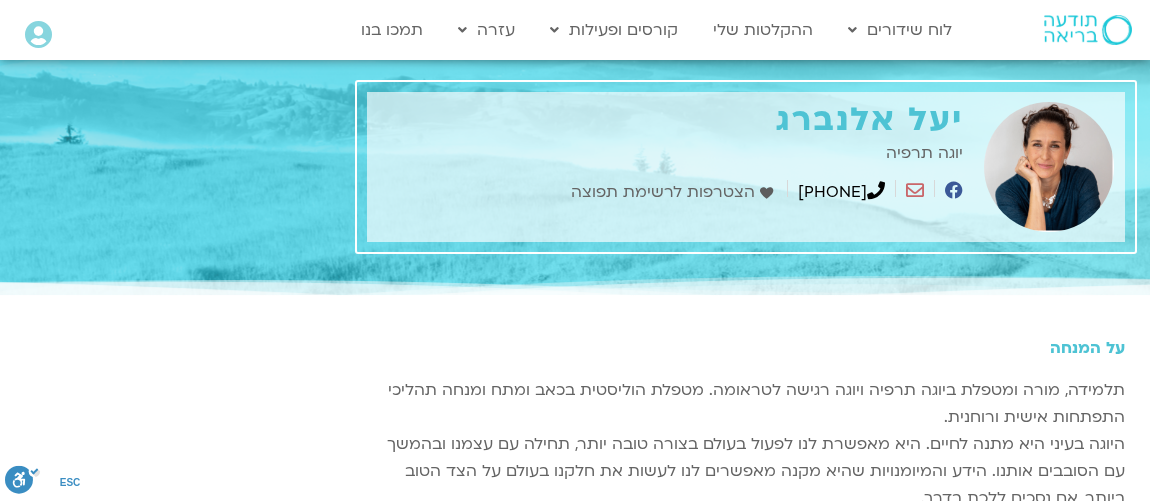 scroll, scrollTop: 0, scrollLeft: 0, axis: both 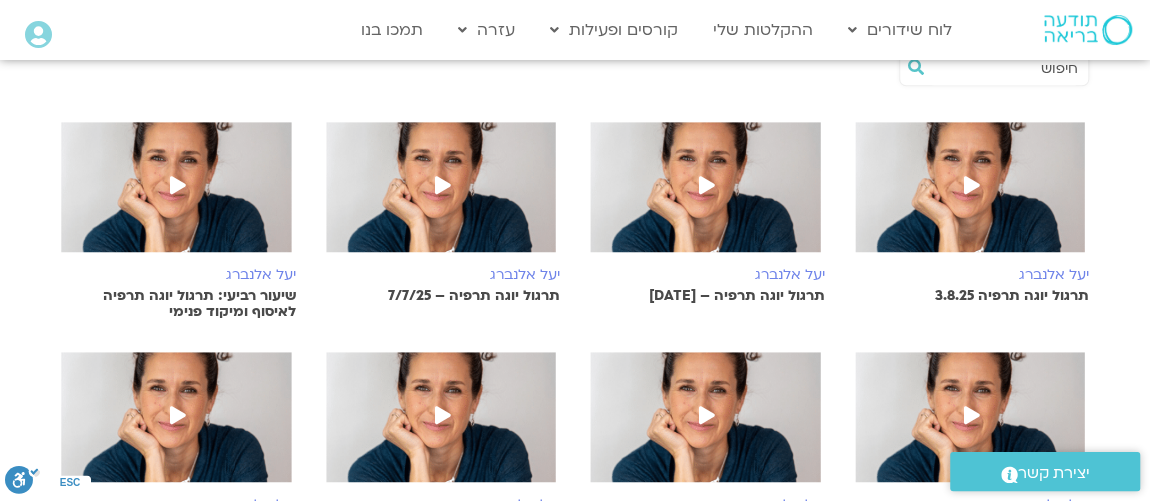 drag, startPoint x: 969, startPoint y: 181, endPoint x: 963, endPoint y: 193, distance: 13.416408 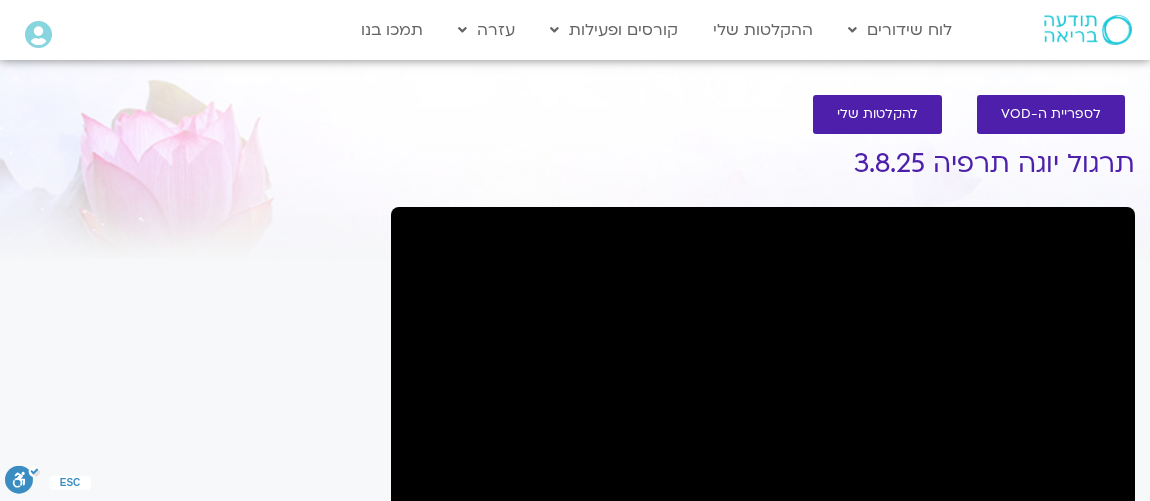 scroll, scrollTop: 0, scrollLeft: 0, axis: both 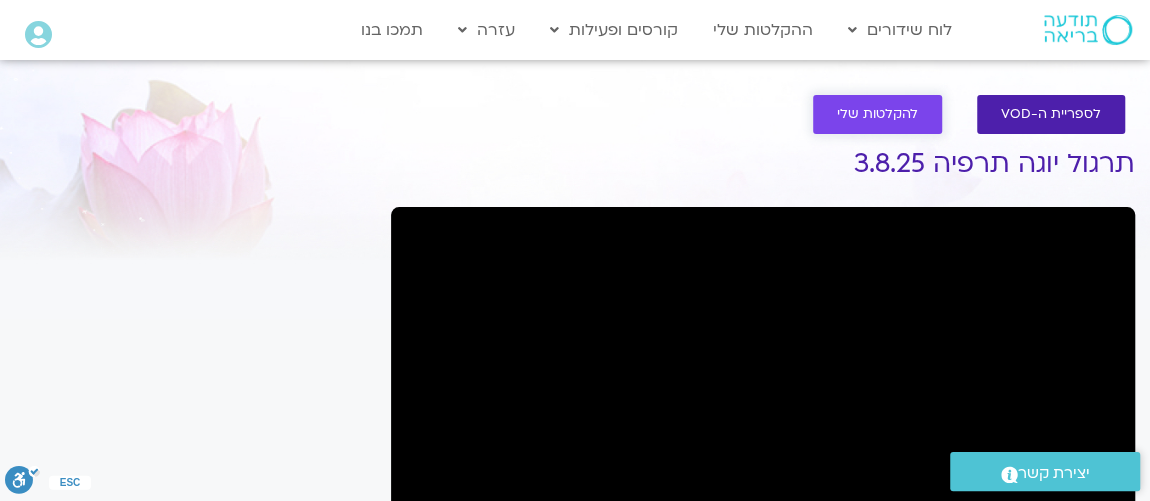 click on "להקלטות שלי" at bounding box center [877, 114] 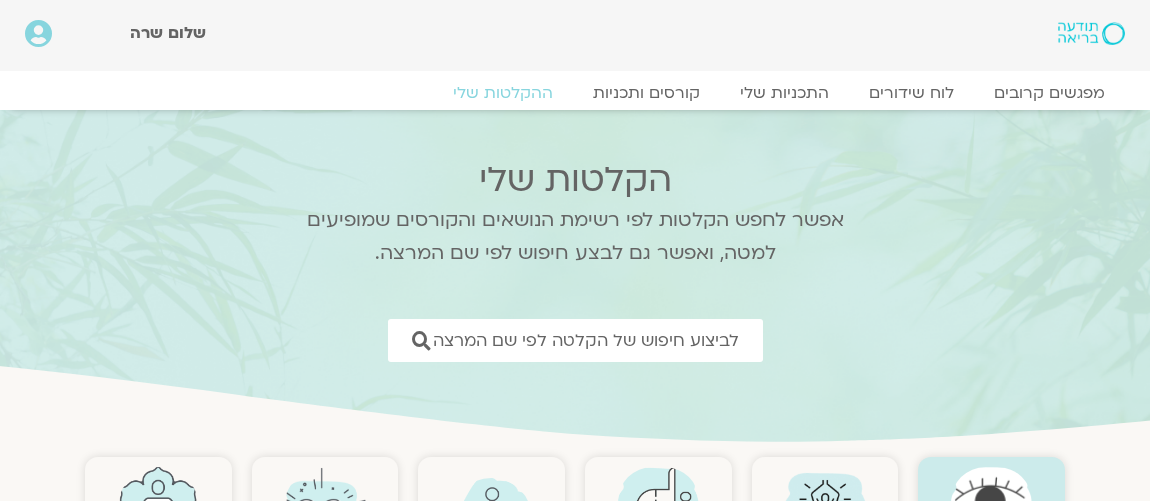 scroll, scrollTop: 0, scrollLeft: 0, axis: both 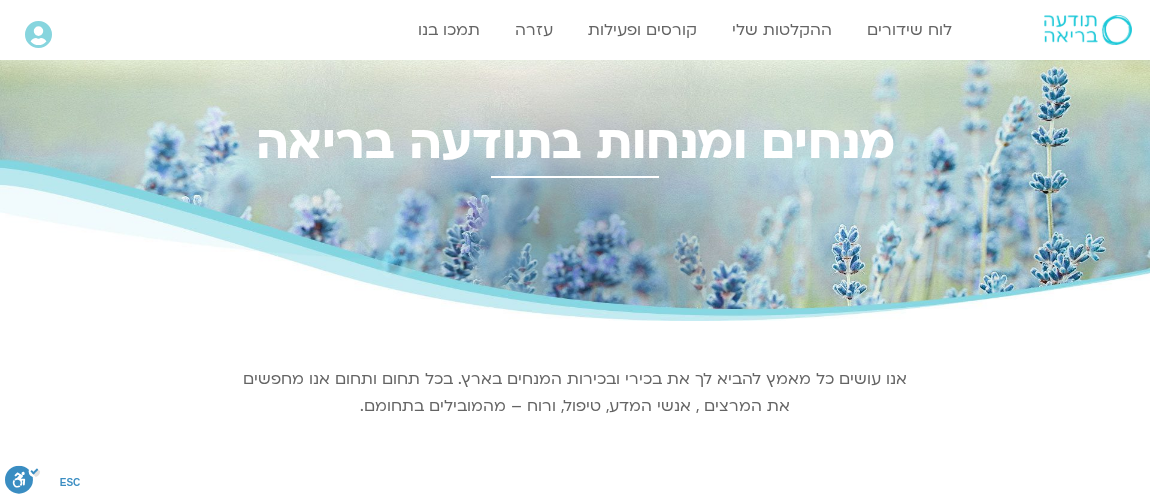 select on "*****" 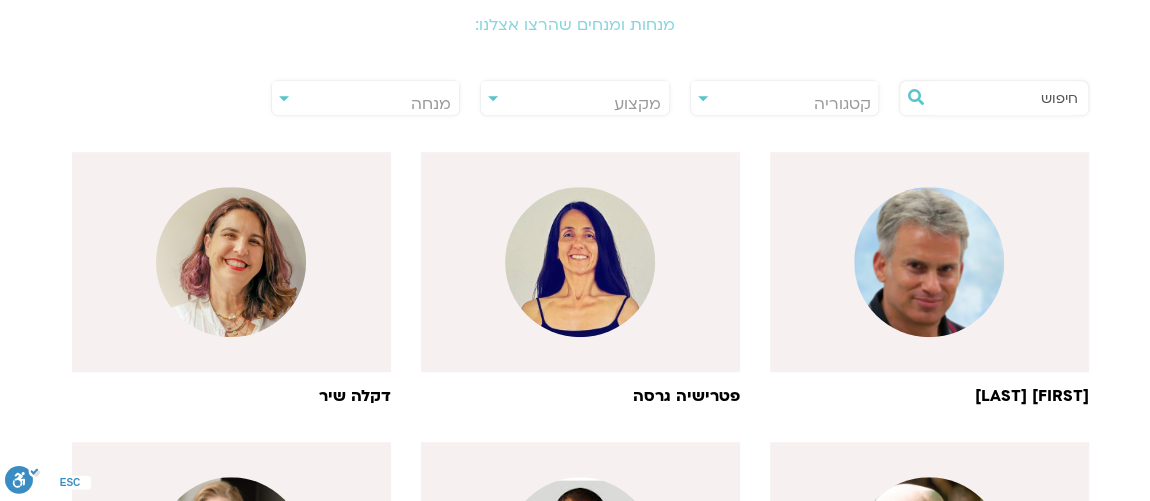 scroll, scrollTop: 0, scrollLeft: 0, axis: both 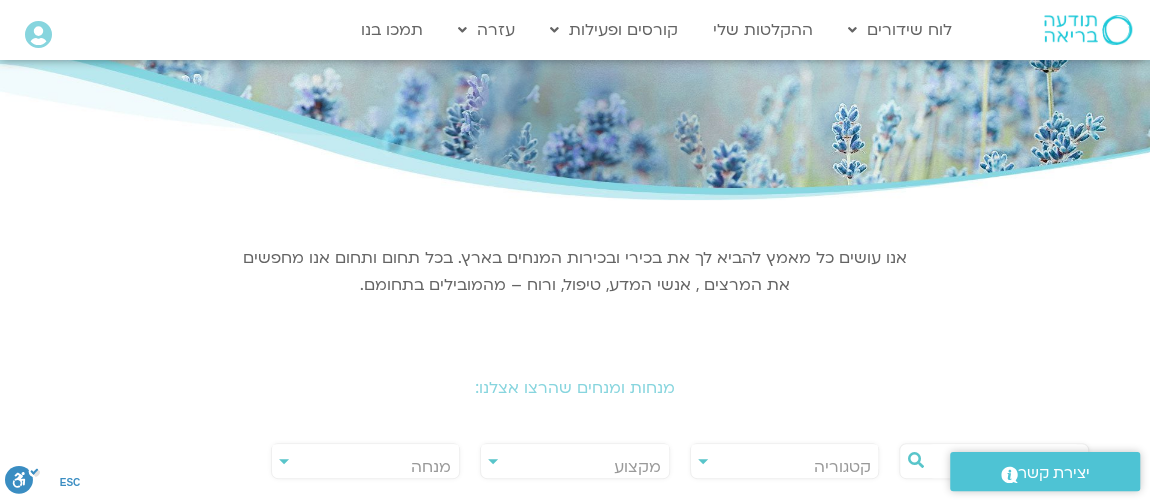 click on "**********" at bounding box center (366, 461) 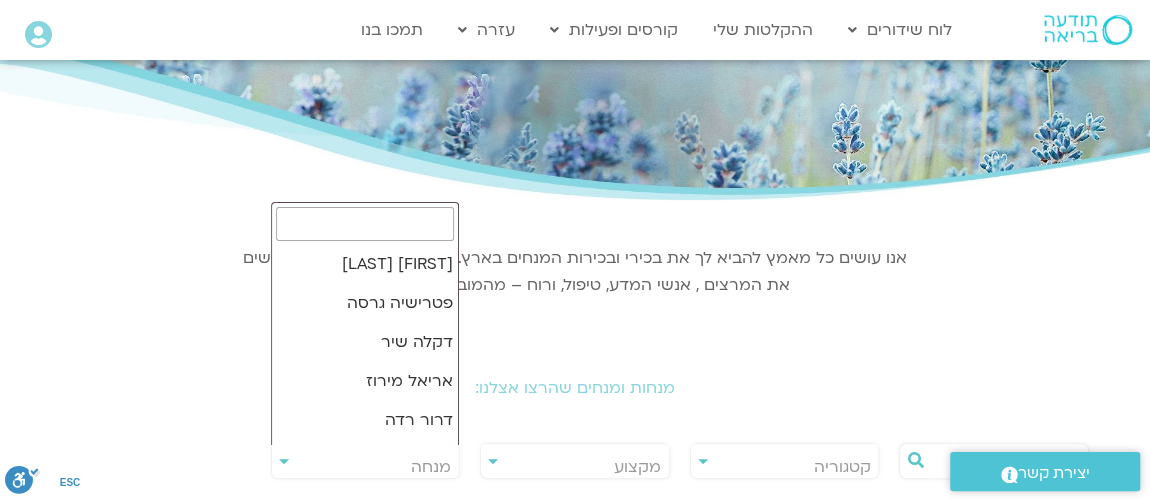 scroll, scrollTop: 3313, scrollLeft: 0, axis: vertical 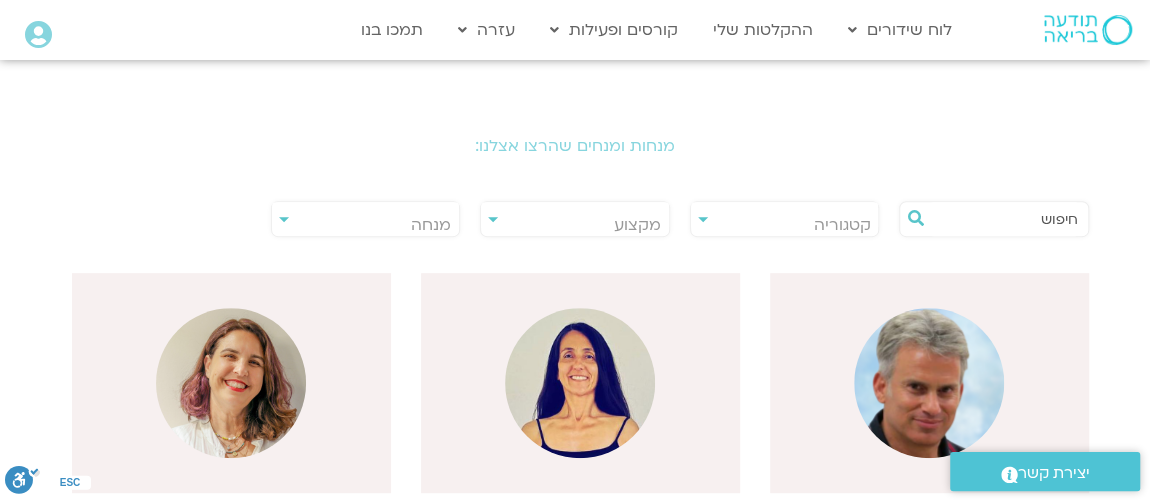 click on "מנחה" at bounding box center (431, 225) 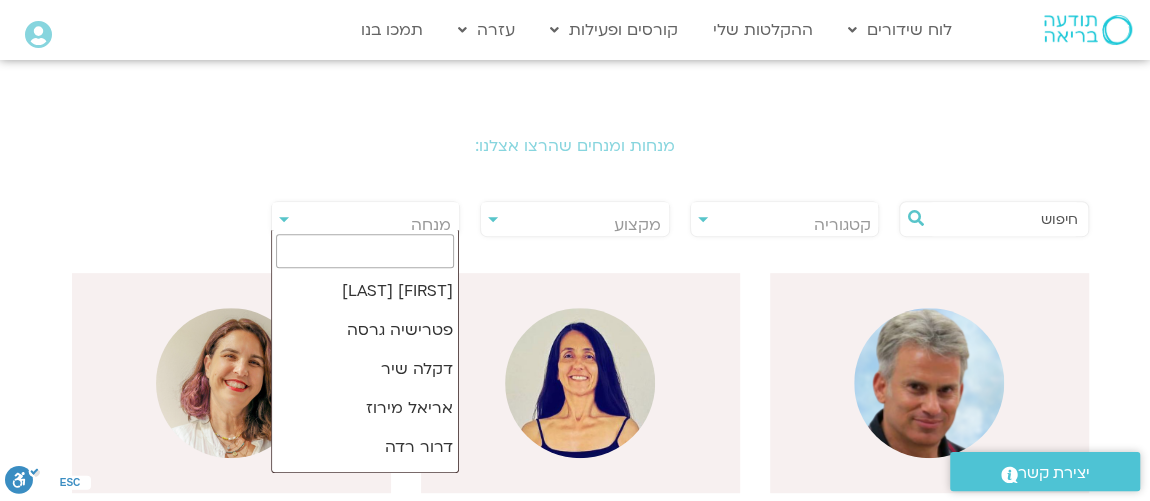 scroll, scrollTop: 3352, scrollLeft: 0, axis: vertical 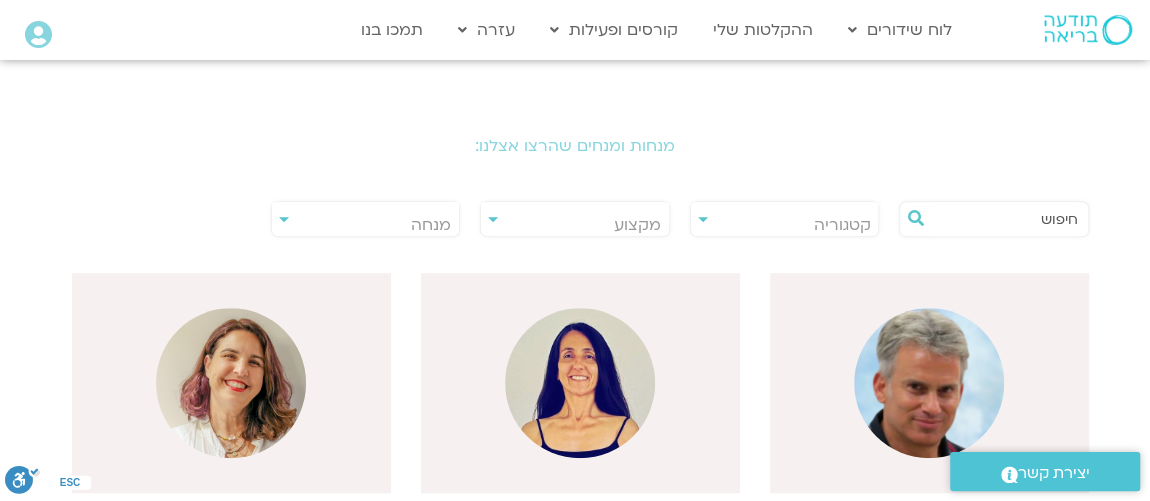 click on "מנחה" at bounding box center (366, 225) 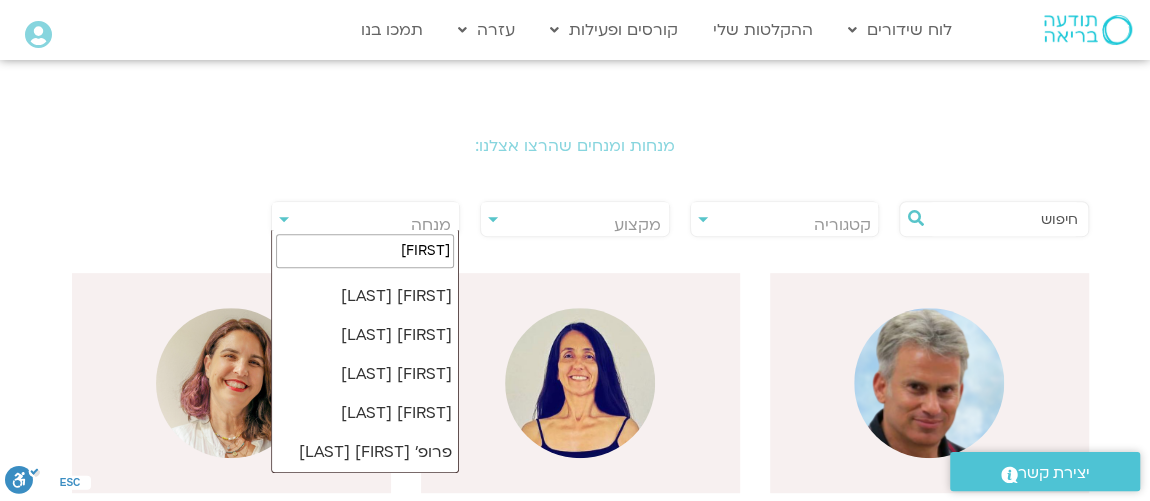 scroll, scrollTop: 0, scrollLeft: 0, axis: both 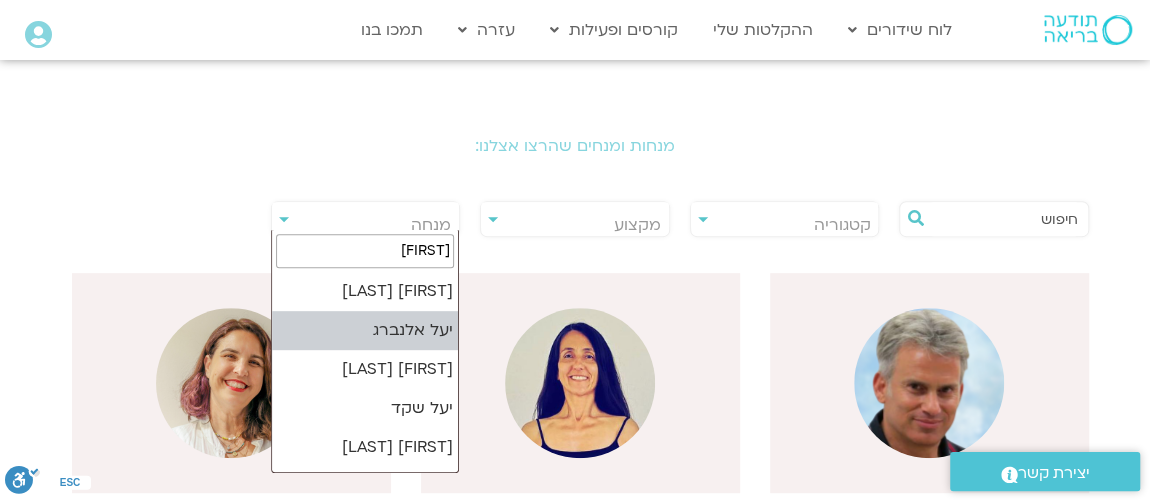 type on "[FIRST]" 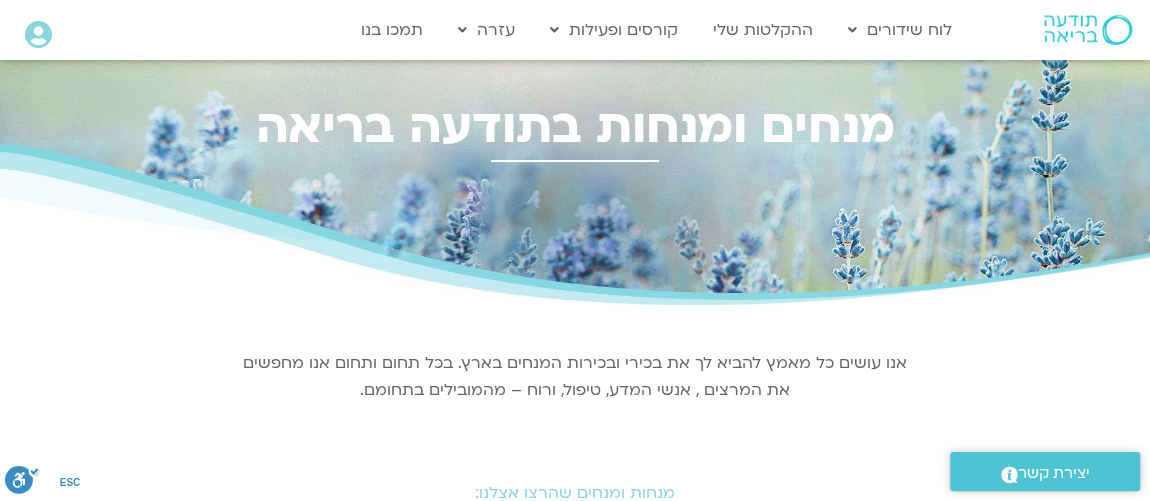 scroll, scrollTop: 0, scrollLeft: 0, axis: both 